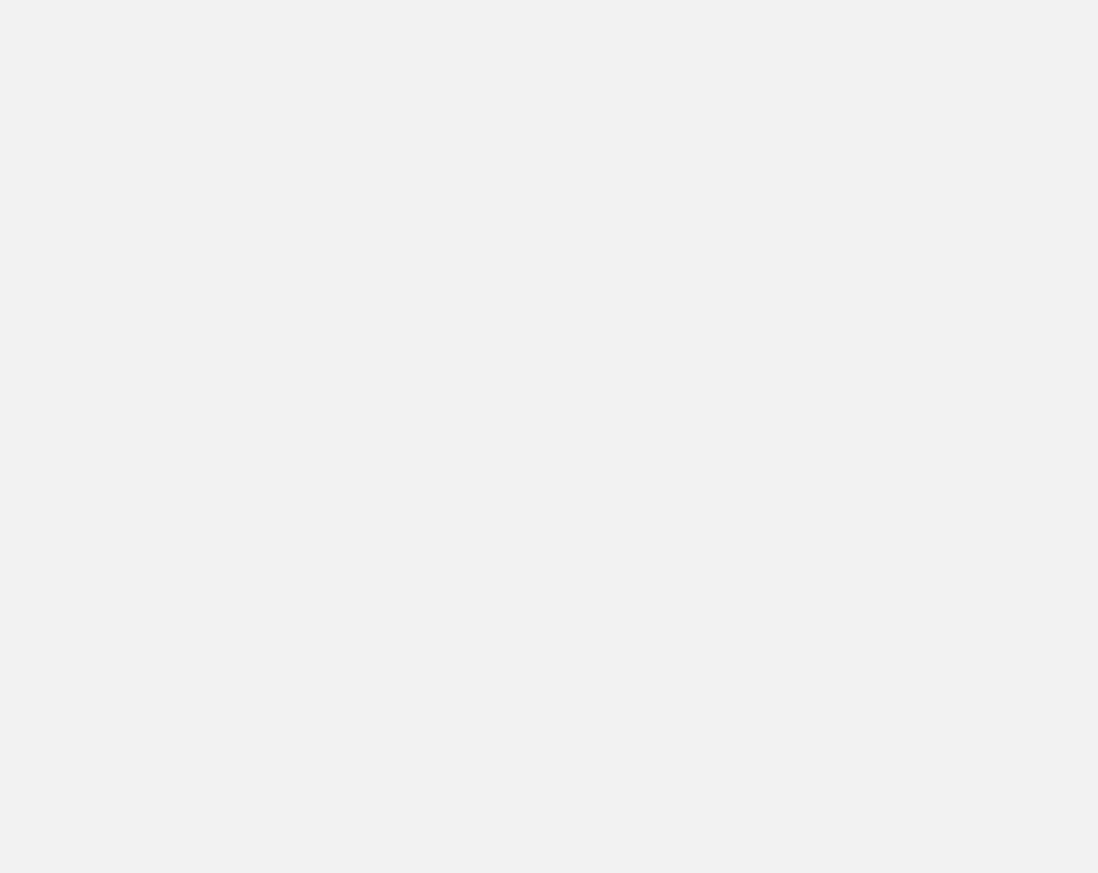 scroll, scrollTop: 0, scrollLeft: 0, axis: both 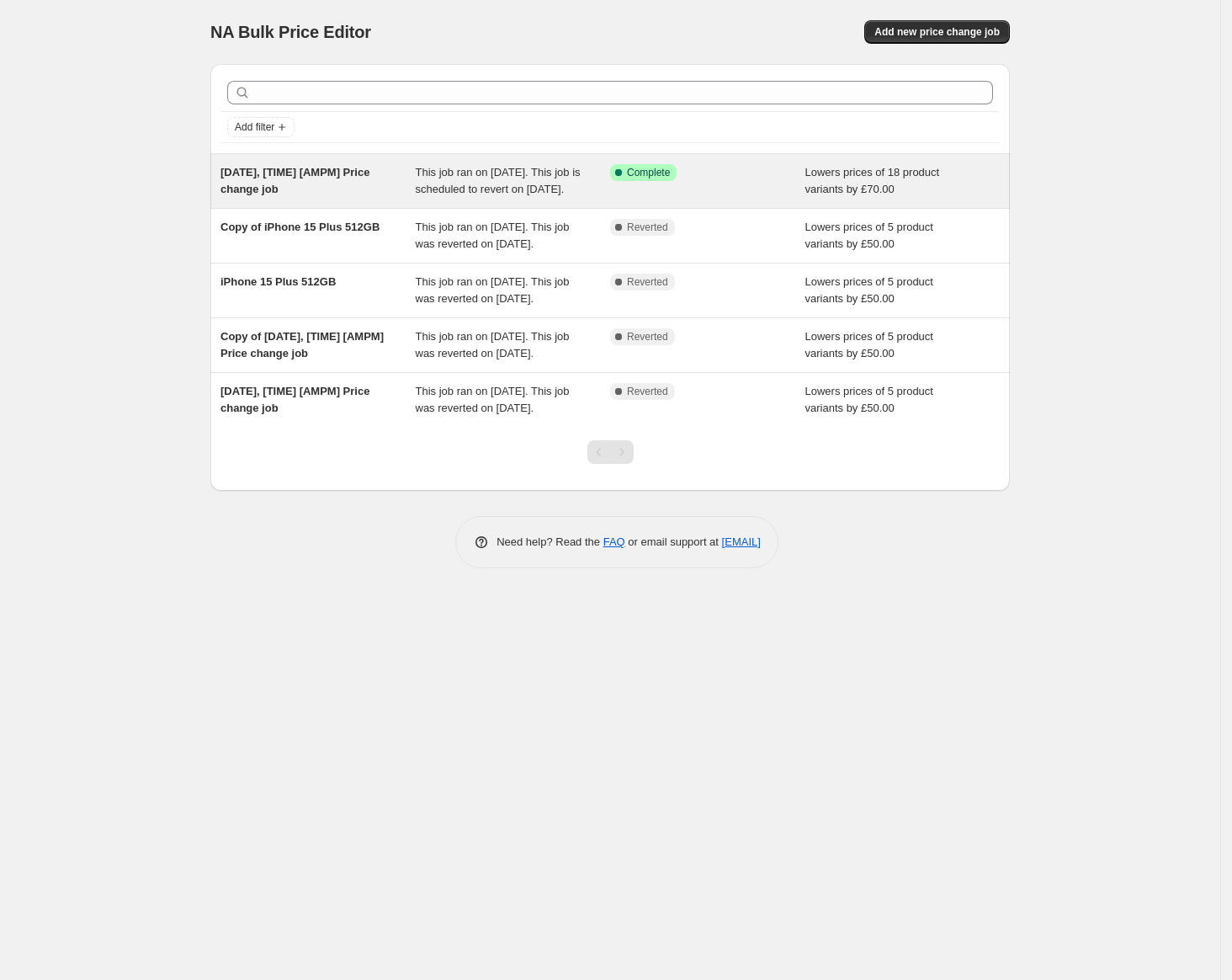 click on "[DATE], [TIME] [AMPM] Price change job" at bounding box center (318, 181) 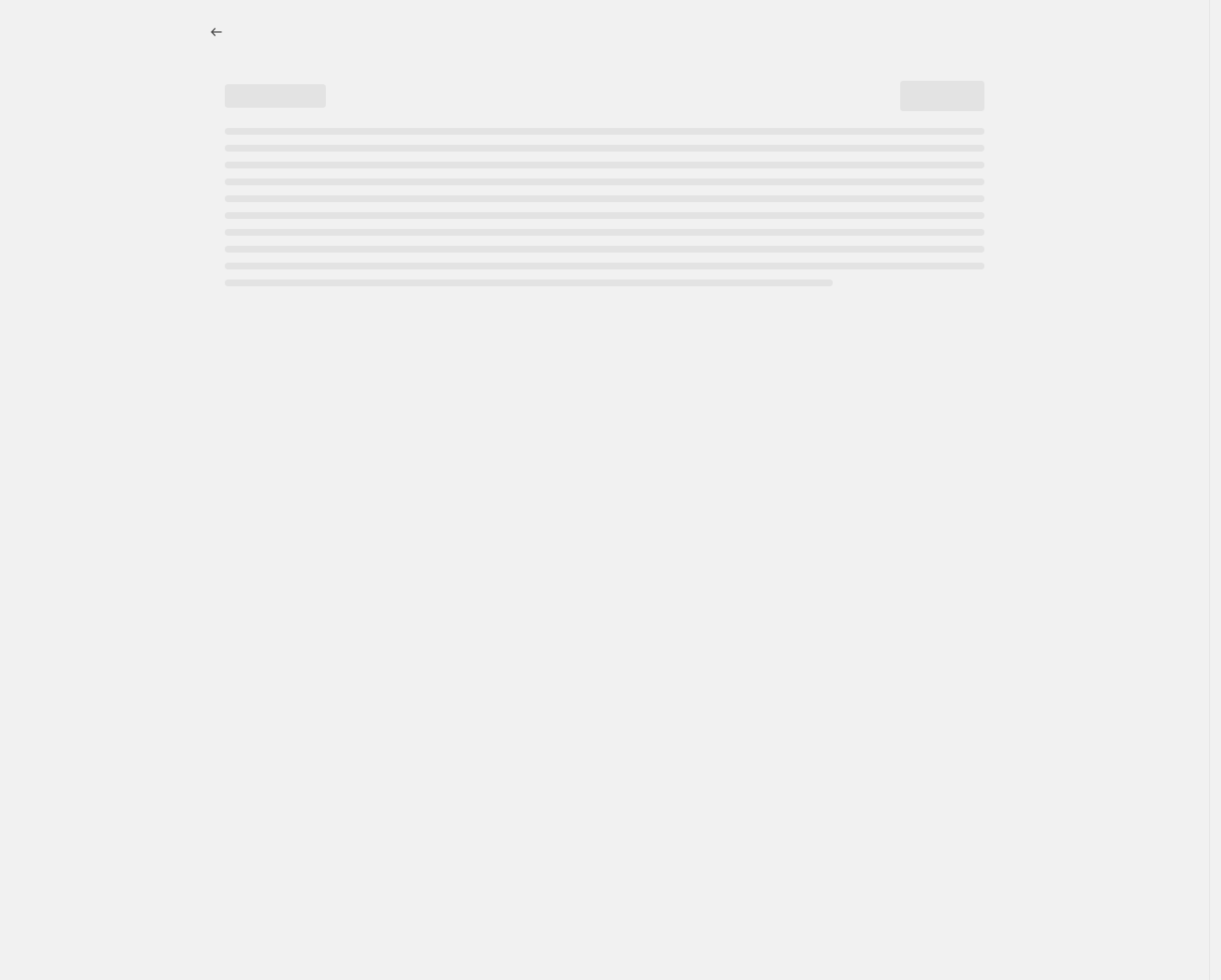 select on "by" 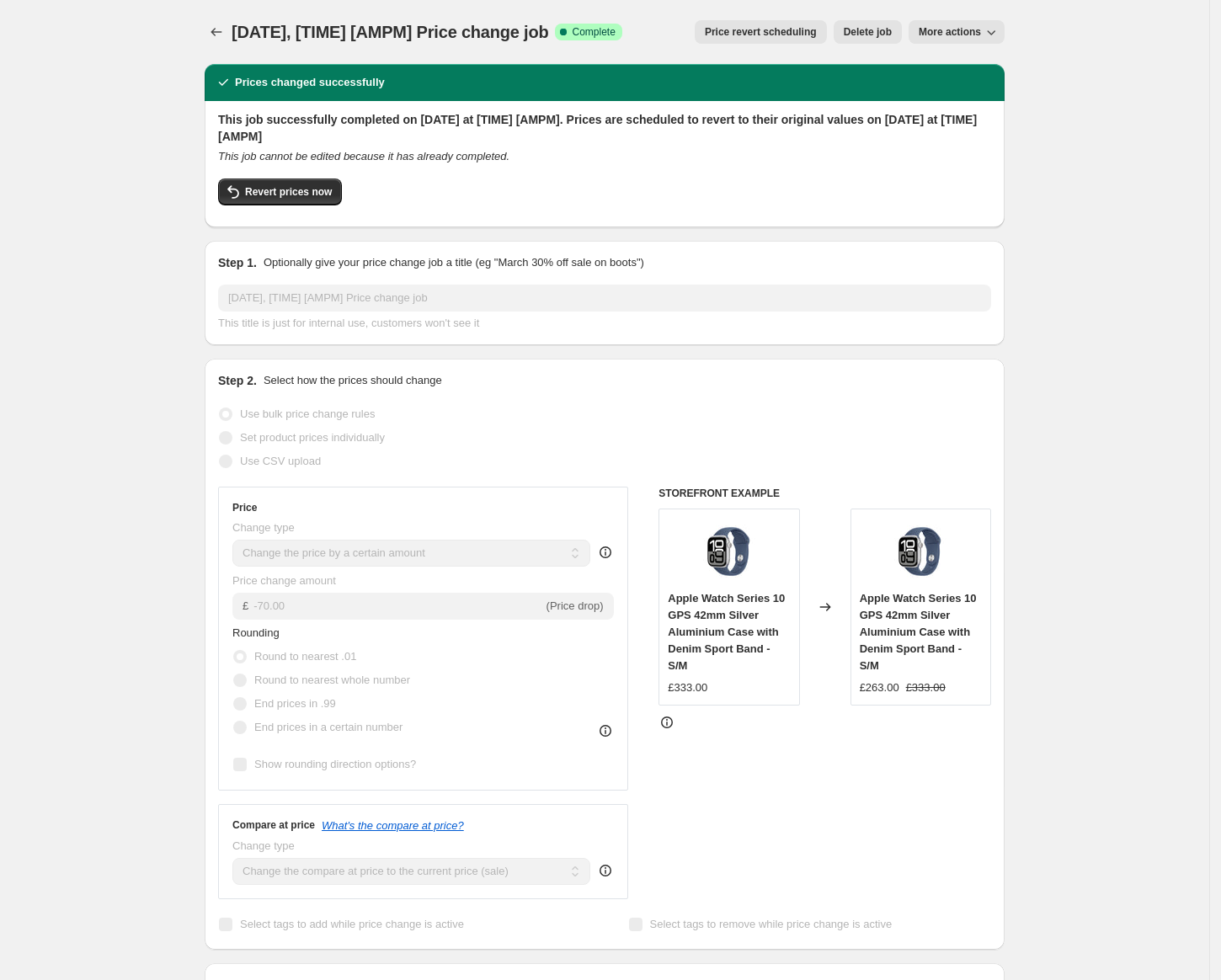 click on "More actions" at bounding box center (950, 32) 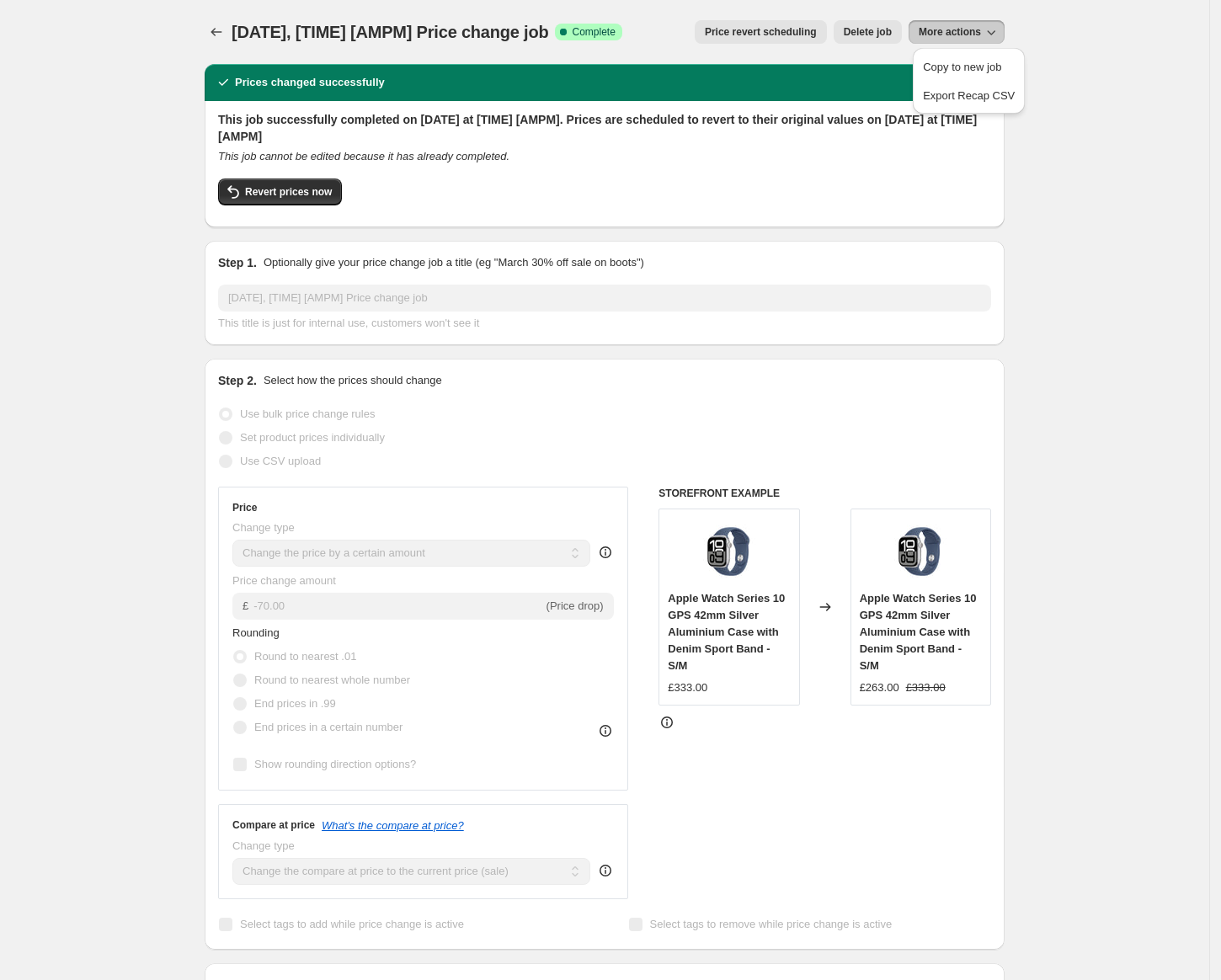 click on "[DATE], [TIME] [AMPM] Price change job. This page is ready [DATE], [TIME] [AMPM] Price change job Success Complete Complete Price revert scheduling Copy to new job Export Recap CSV Delete job More actions Price revert scheduling Delete job More actions Prices changed successfully This job successfully completed on [DATE] at [TIME] [AMPM]. Prices are scheduled to revert to their original values on [DATE] at [TIME] [AMPM] This job cannot be edited because it has already completed. Revert prices now Step 1. Optionally give your price change job a title (eg "March 30% off sale on boots") [DATE], [TIME] [AMPM] Price change job This title is just for internal use, customers won't see it Step 2. Select how the prices should change Use bulk price change rules Set product prices individually Use CSV upload Price Change type Change the price to a certain amount Change the price by a certain amount Change the price by a certain percentage Don't change the price Change price to certain cost margin £ Date" at bounding box center (605, 970) 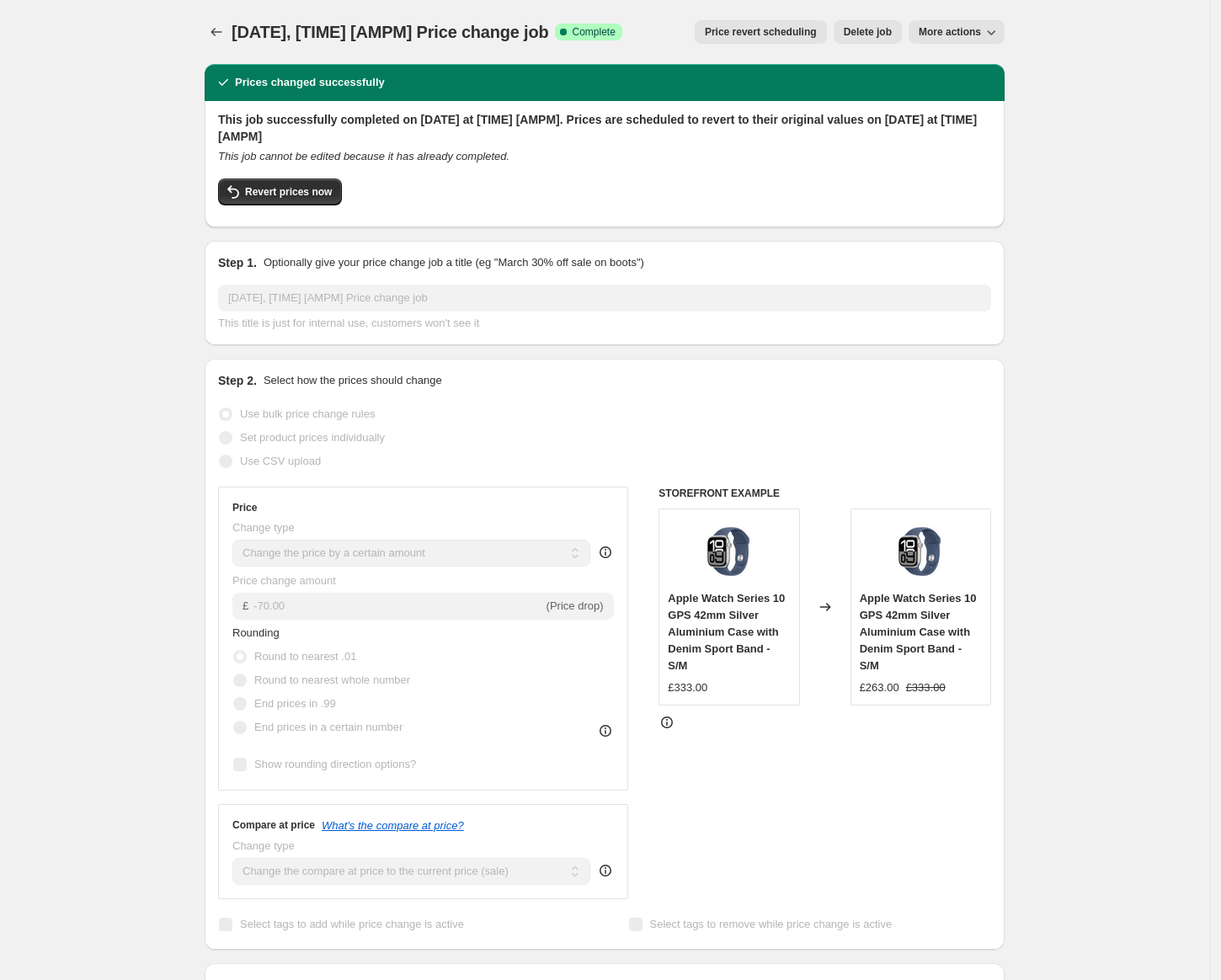 click on "Apple Watch Series 10 GPS 42mm Silver Aluminium Case with Denim Sport Band - S/M £263.00 £333.00" at bounding box center [920, 607] 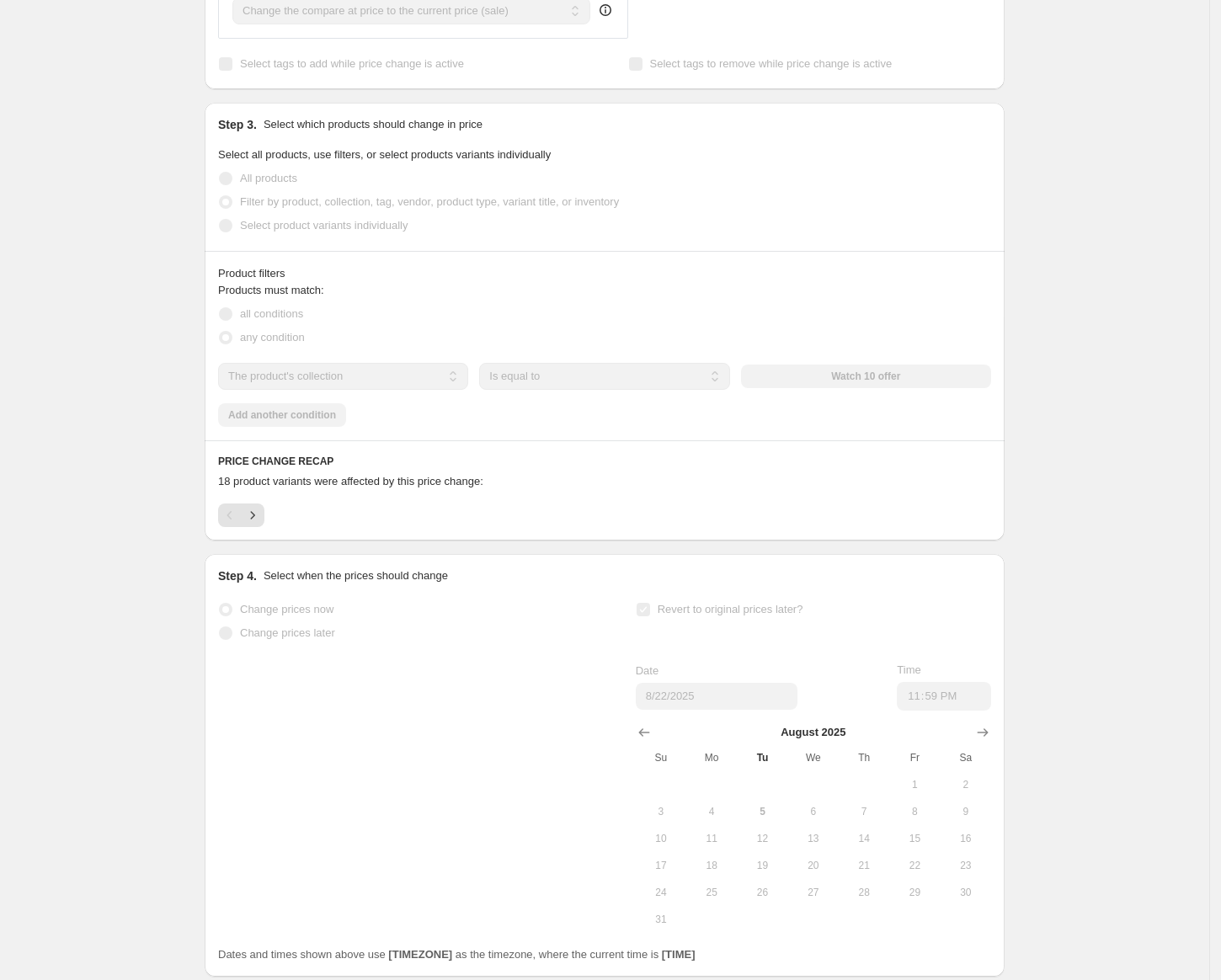scroll, scrollTop: 961, scrollLeft: 0, axis: vertical 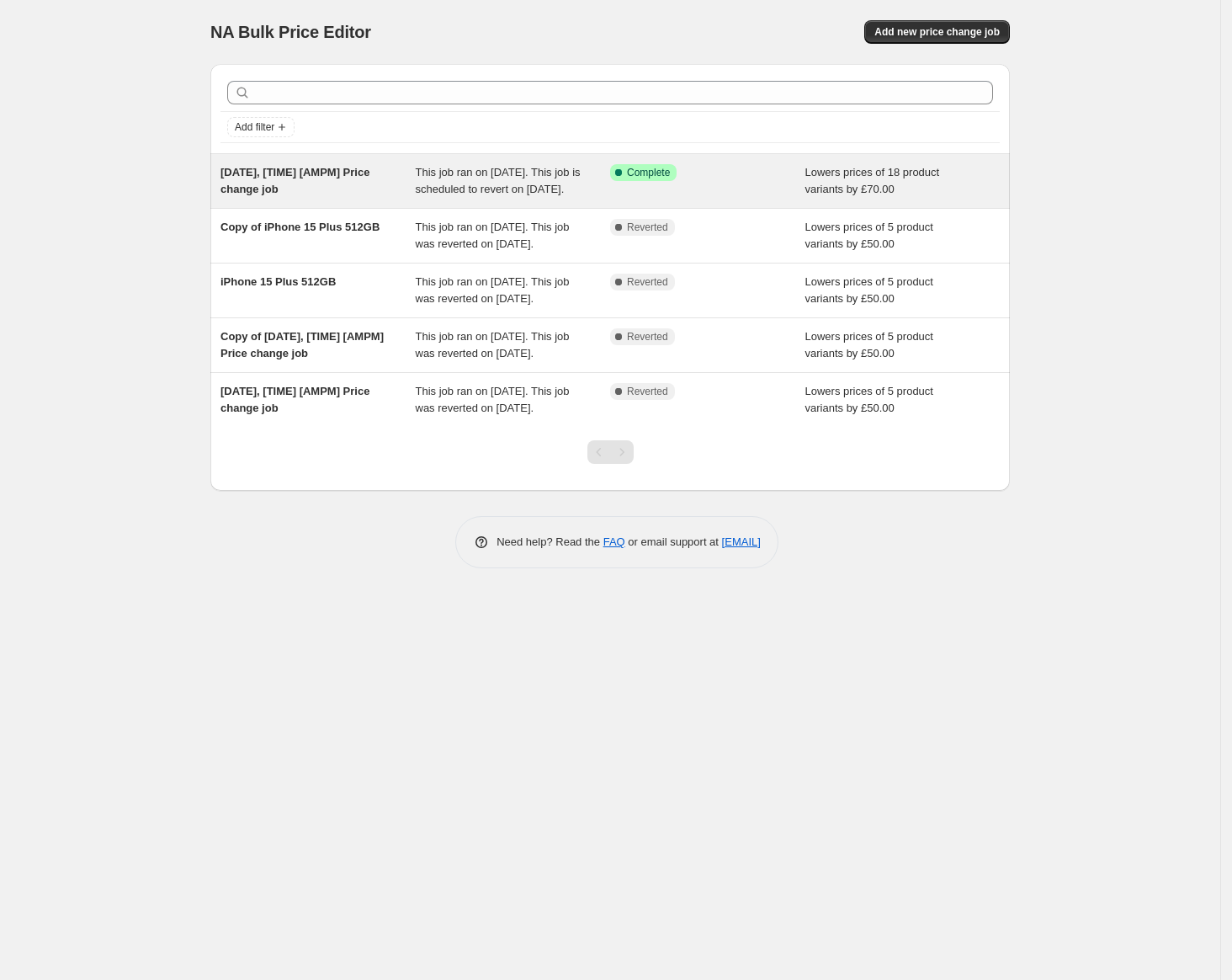 click on "[DATE], [TIME] [AMPM] Price change job" at bounding box center [318, 181] 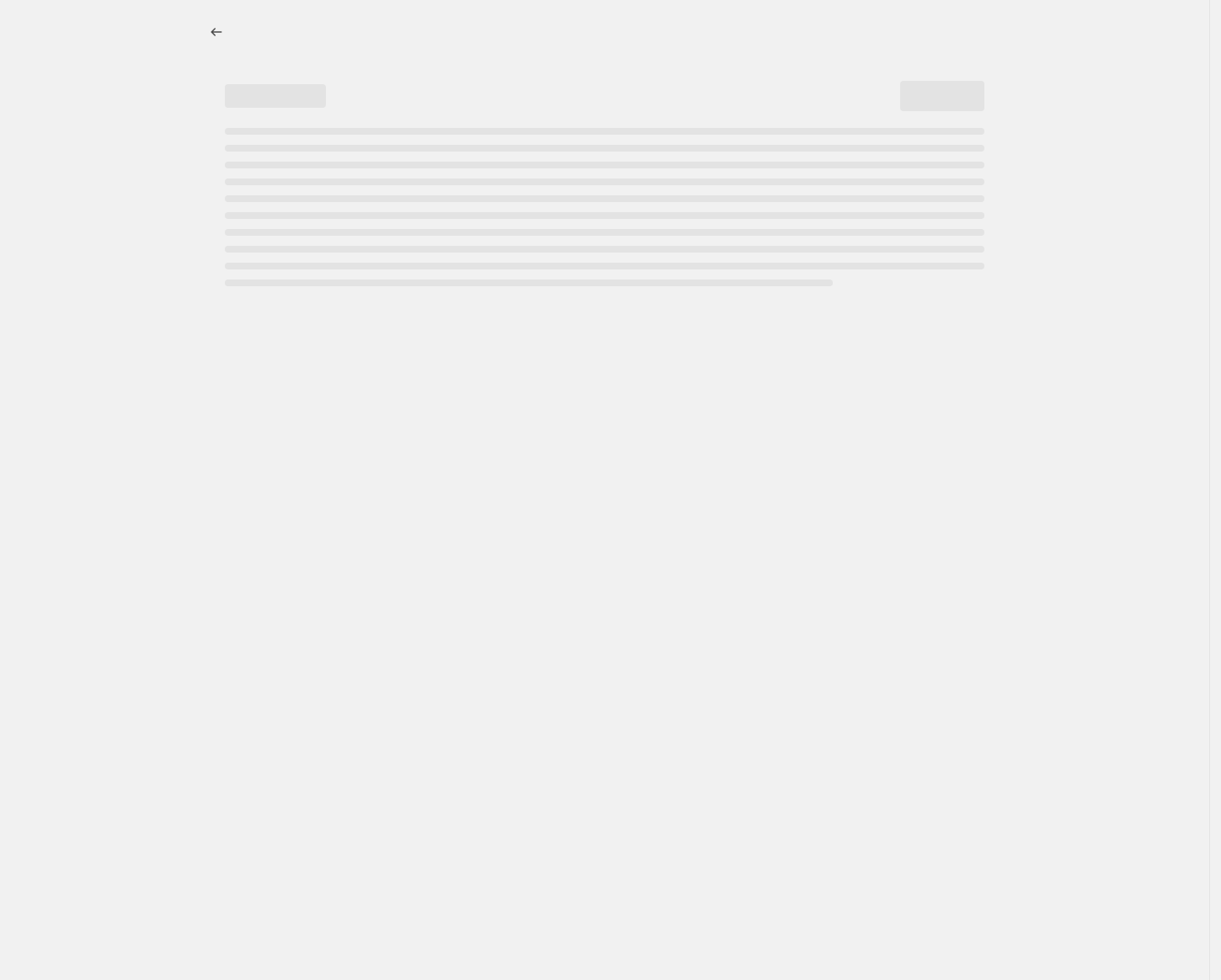 select on "by" 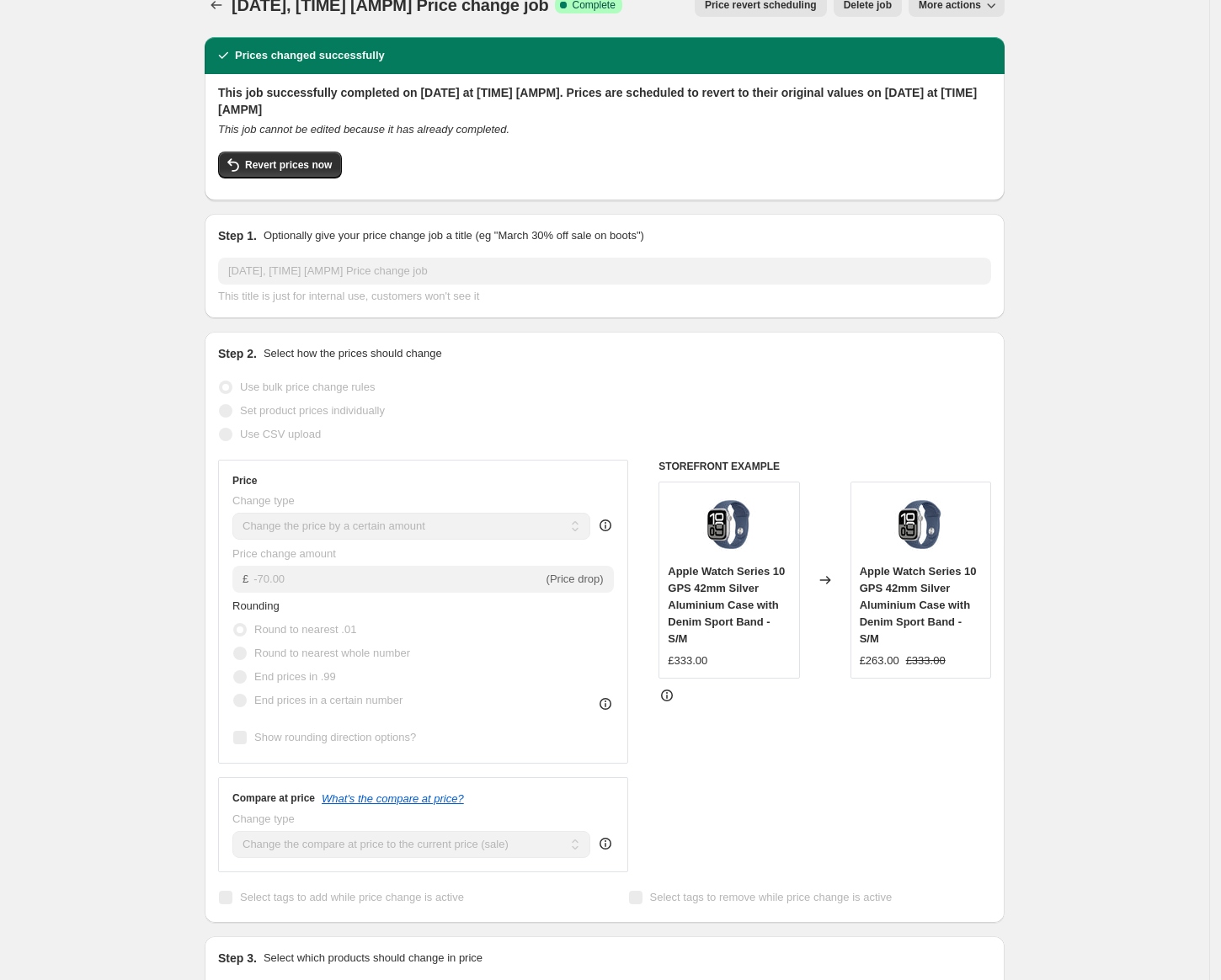 scroll, scrollTop: 0, scrollLeft: 0, axis: both 